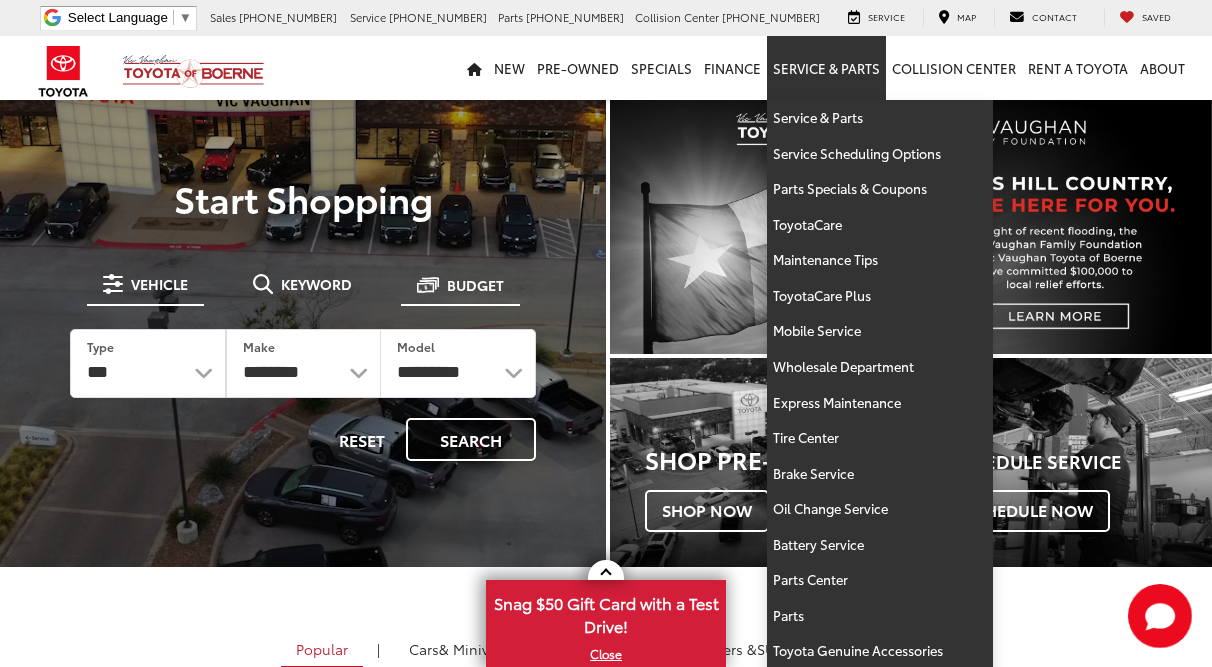 scroll, scrollTop: 0, scrollLeft: 0, axis: both 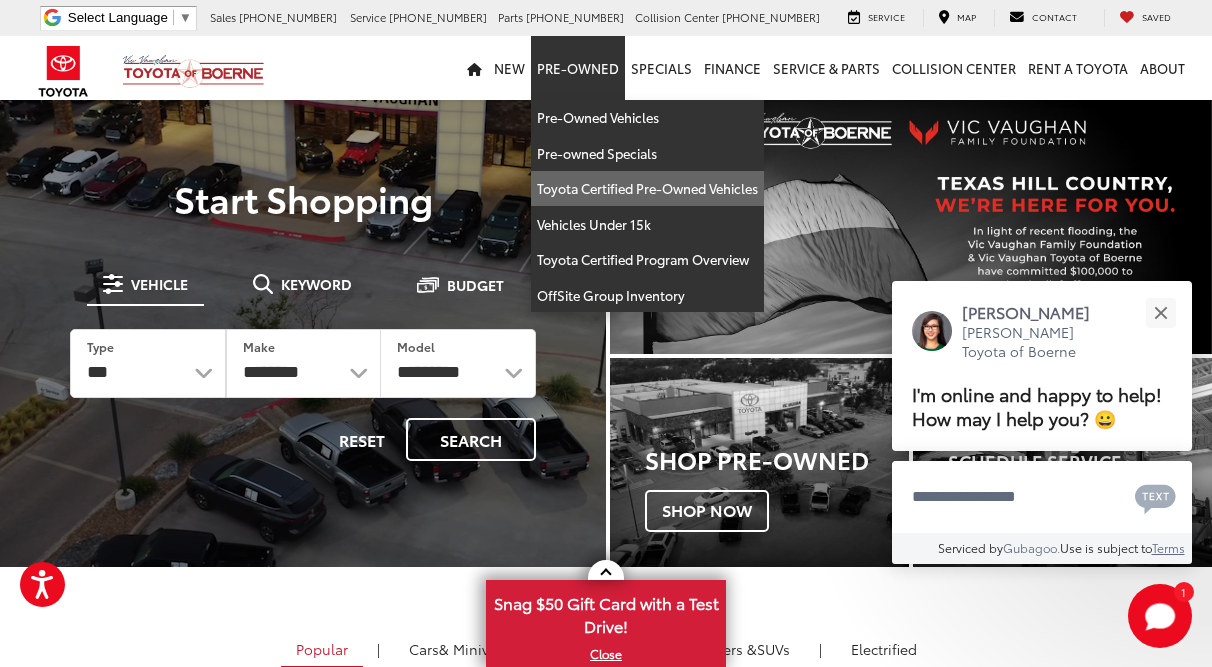 click on "Toyota Certified Pre-Owned Vehicles" at bounding box center [647, 189] 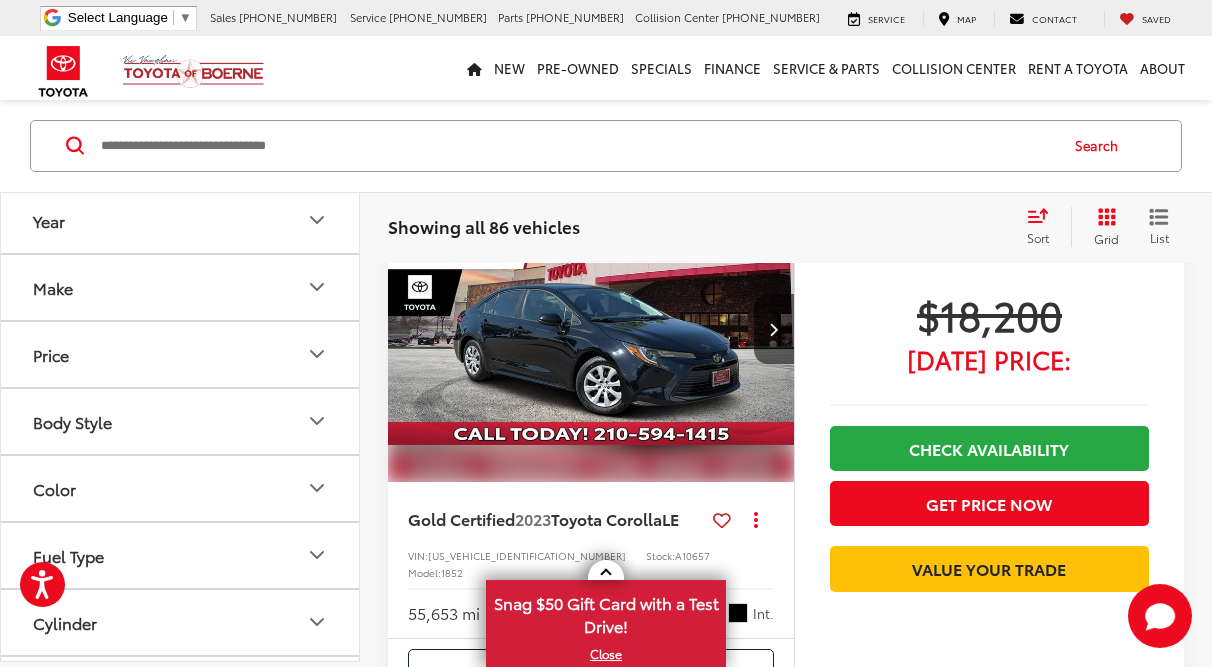 scroll, scrollTop: 240, scrollLeft: 0, axis: vertical 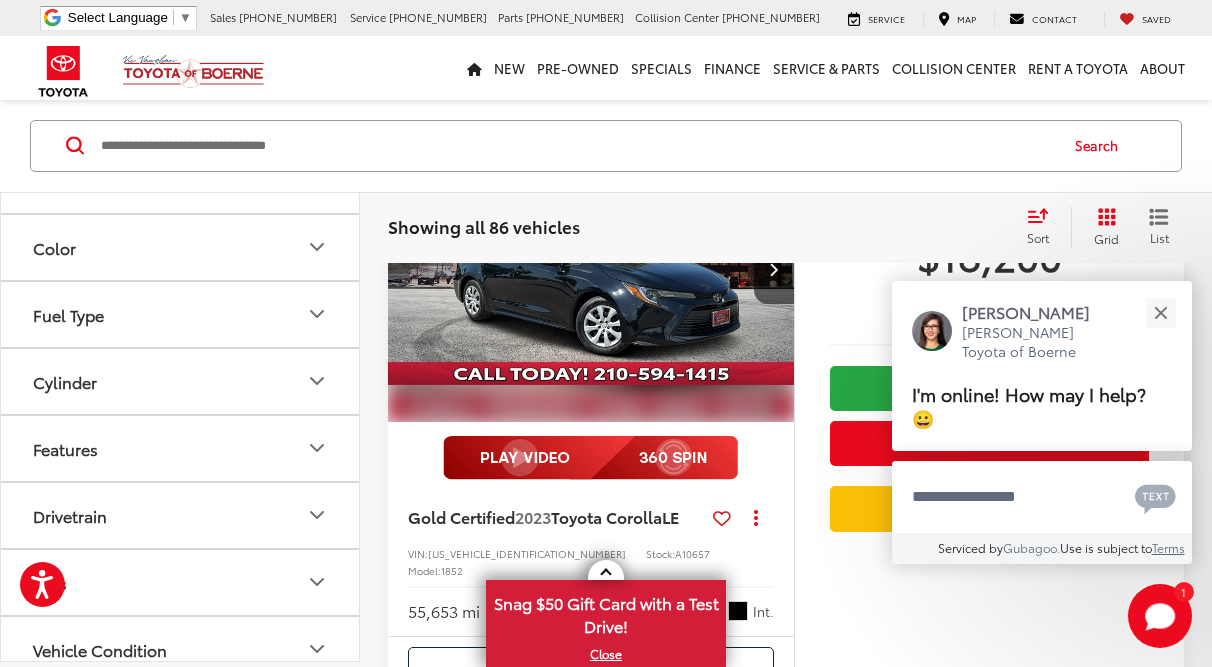 click 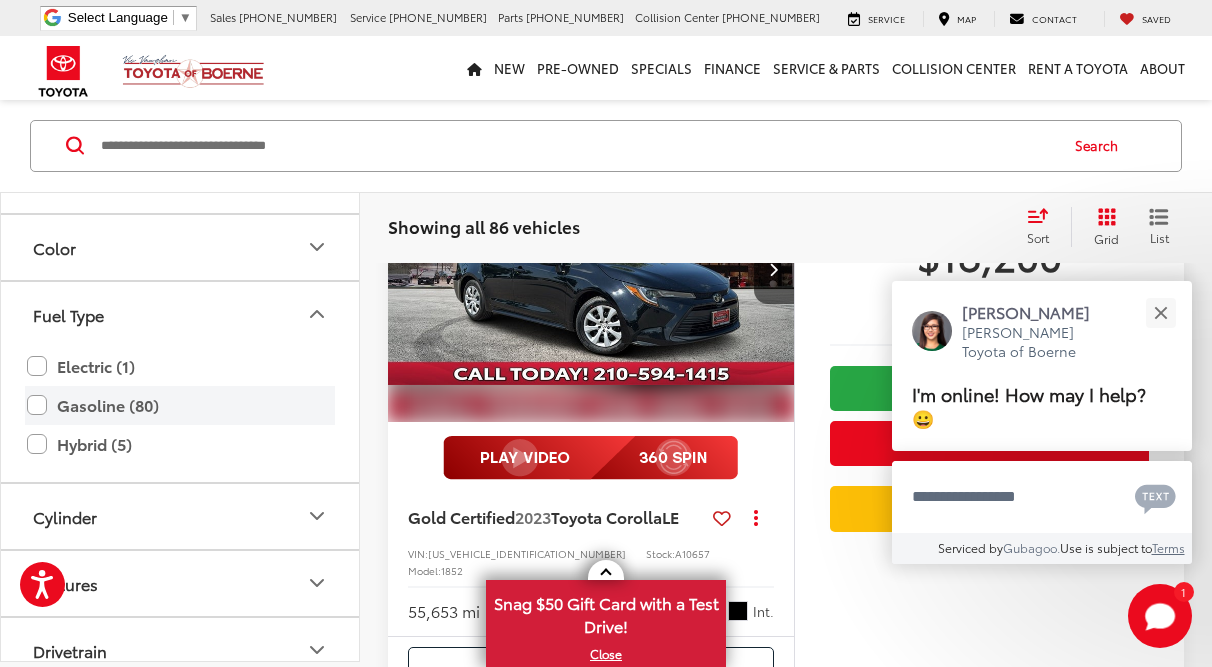 click on "Gasoline (80)" at bounding box center (180, 405) 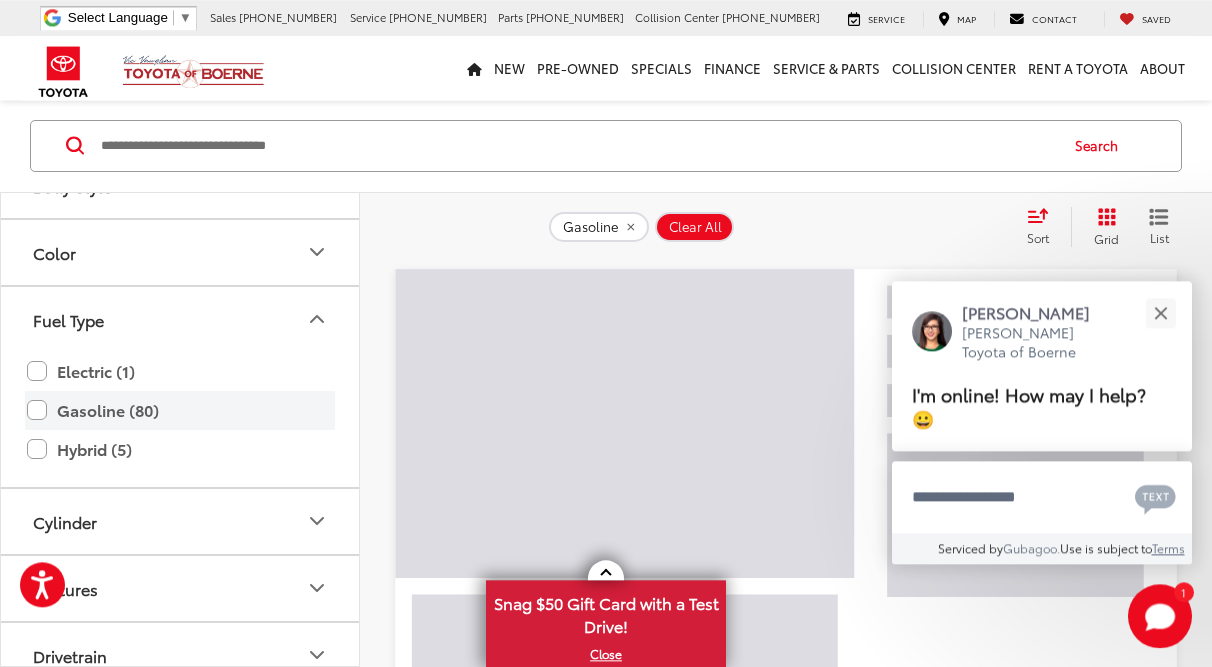 scroll, scrollTop: 91, scrollLeft: 0, axis: vertical 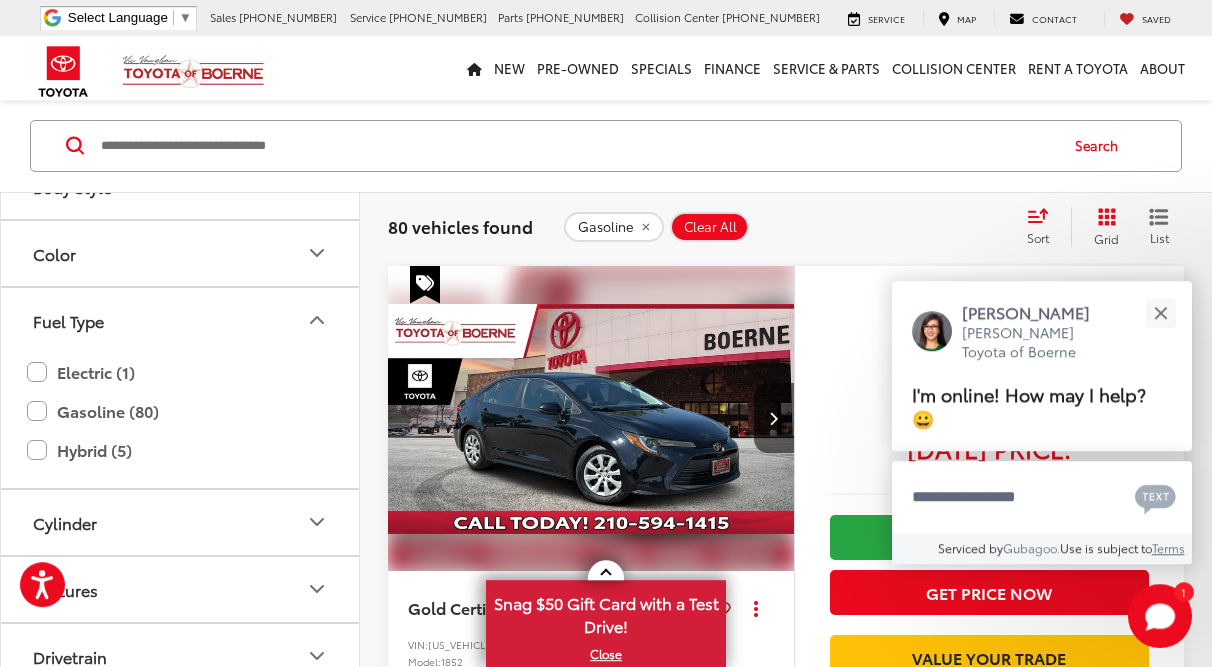 click 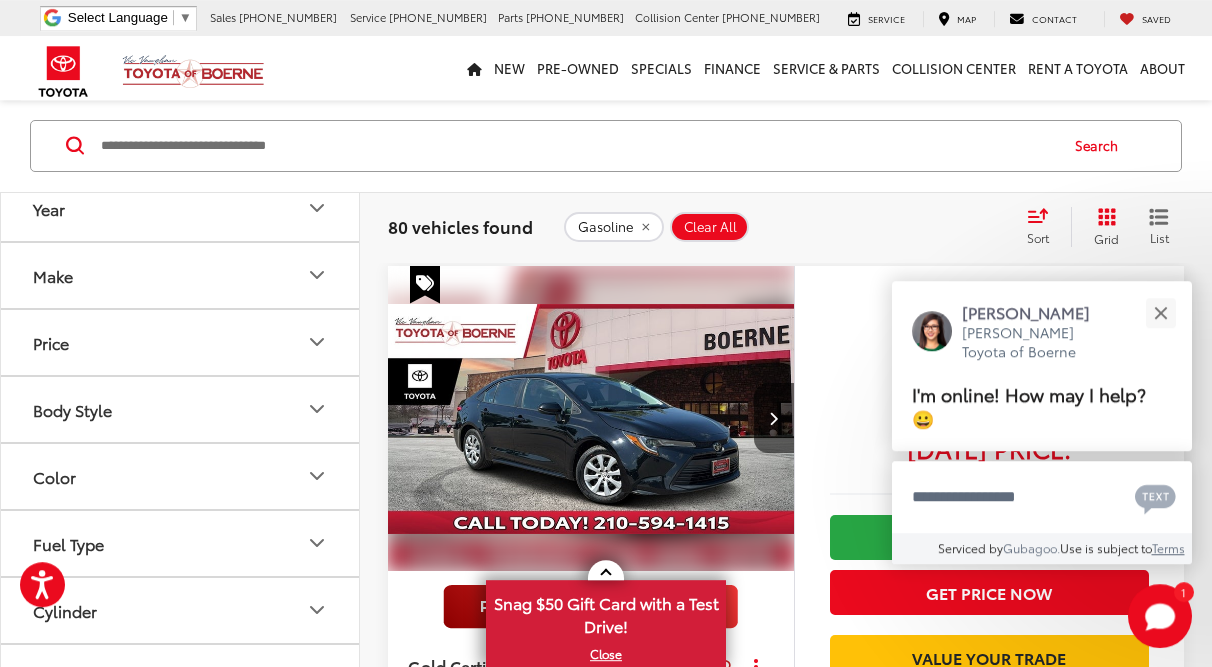 scroll, scrollTop: 0, scrollLeft: 0, axis: both 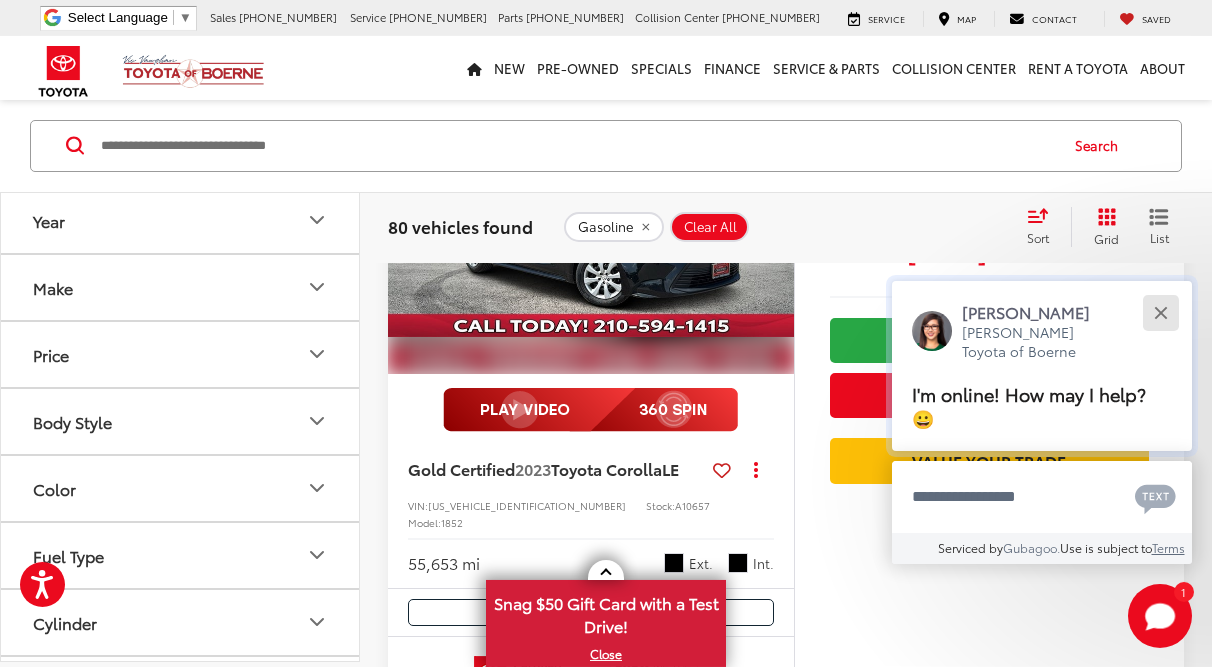 click at bounding box center (1160, 312) 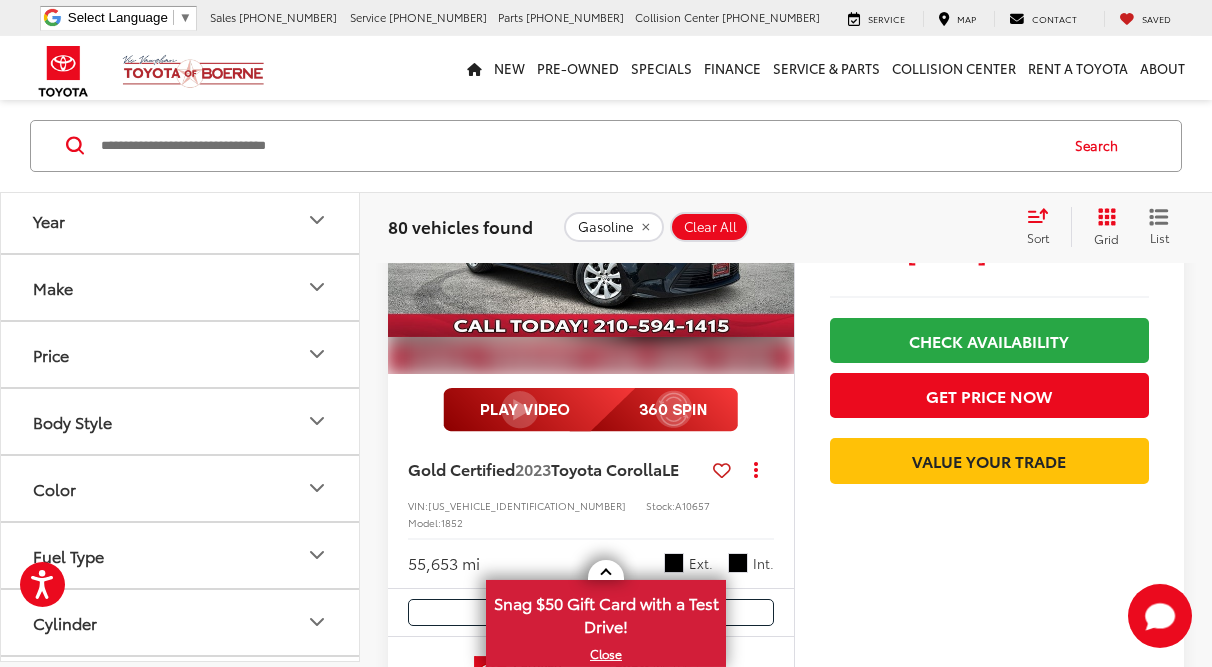 click 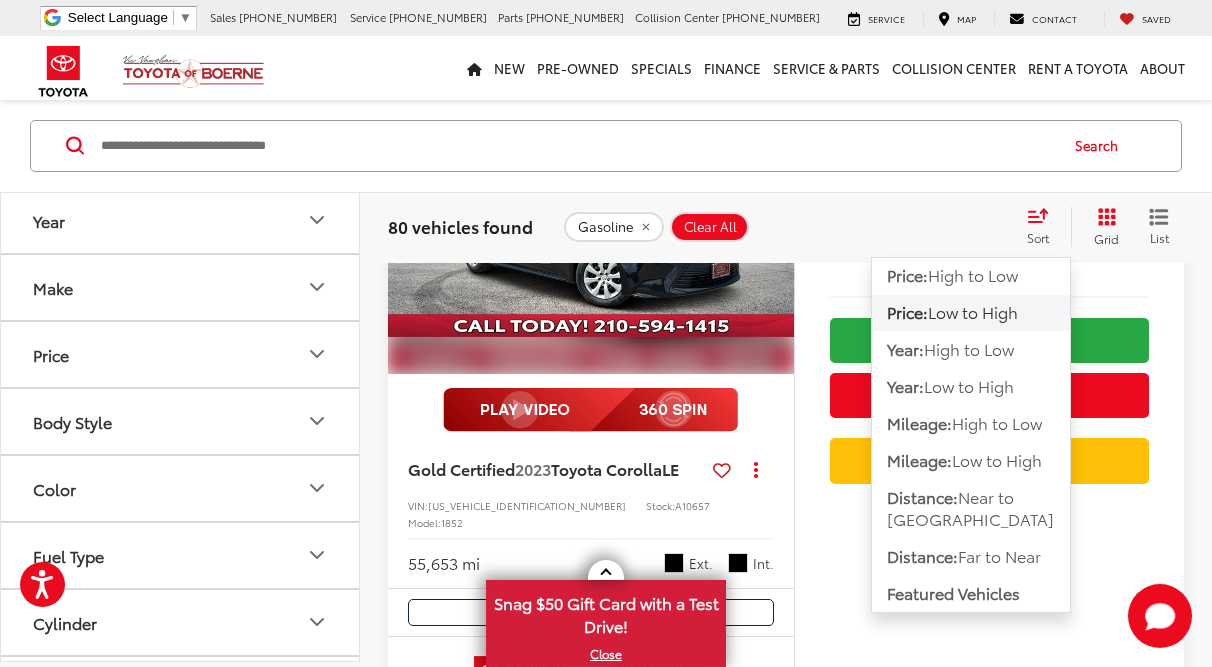 click on "Price:" at bounding box center (907, 311) 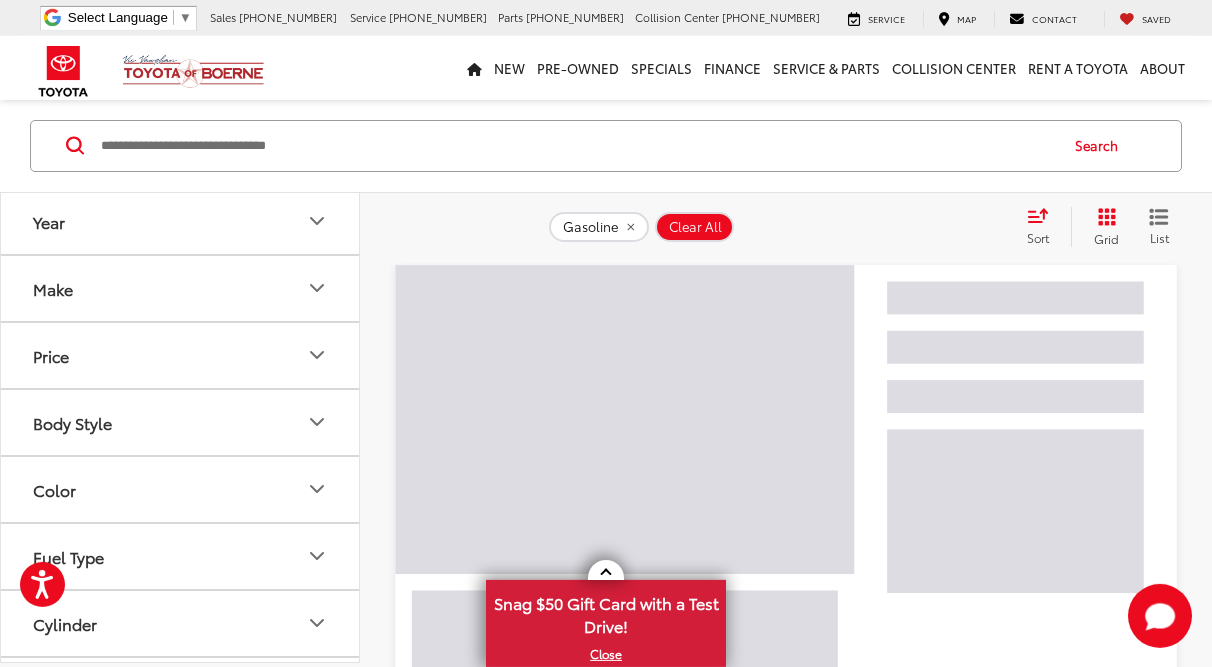 scroll, scrollTop: 91, scrollLeft: 0, axis: vertical 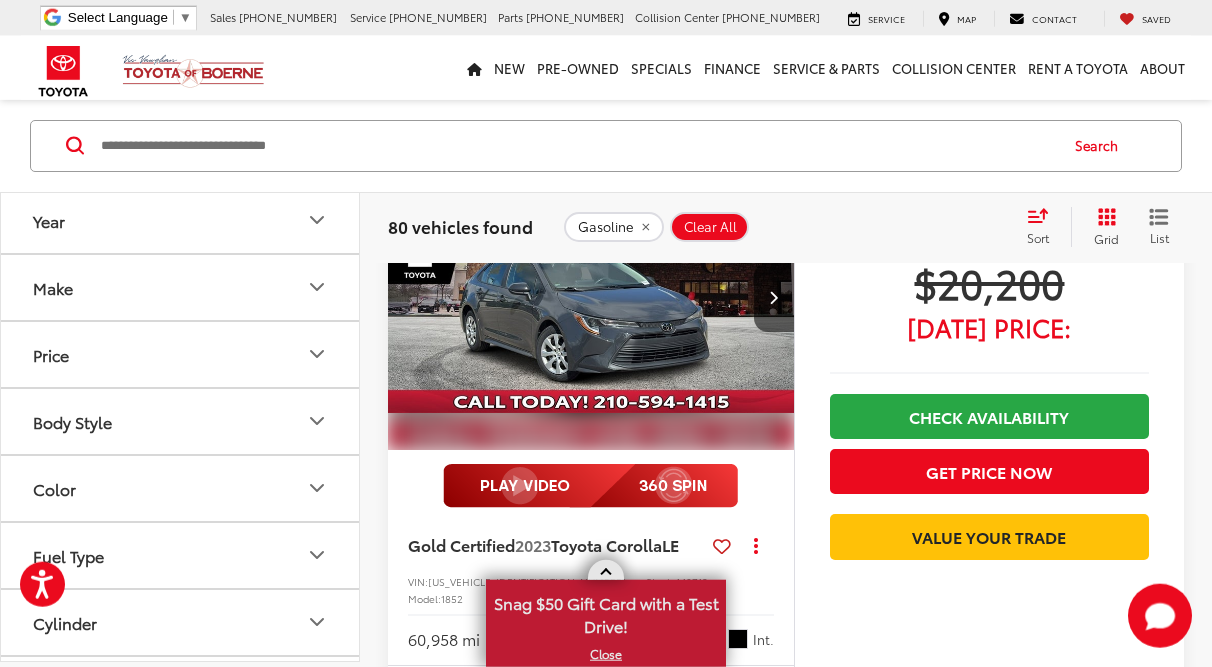 click at bounding box center (606, 570) 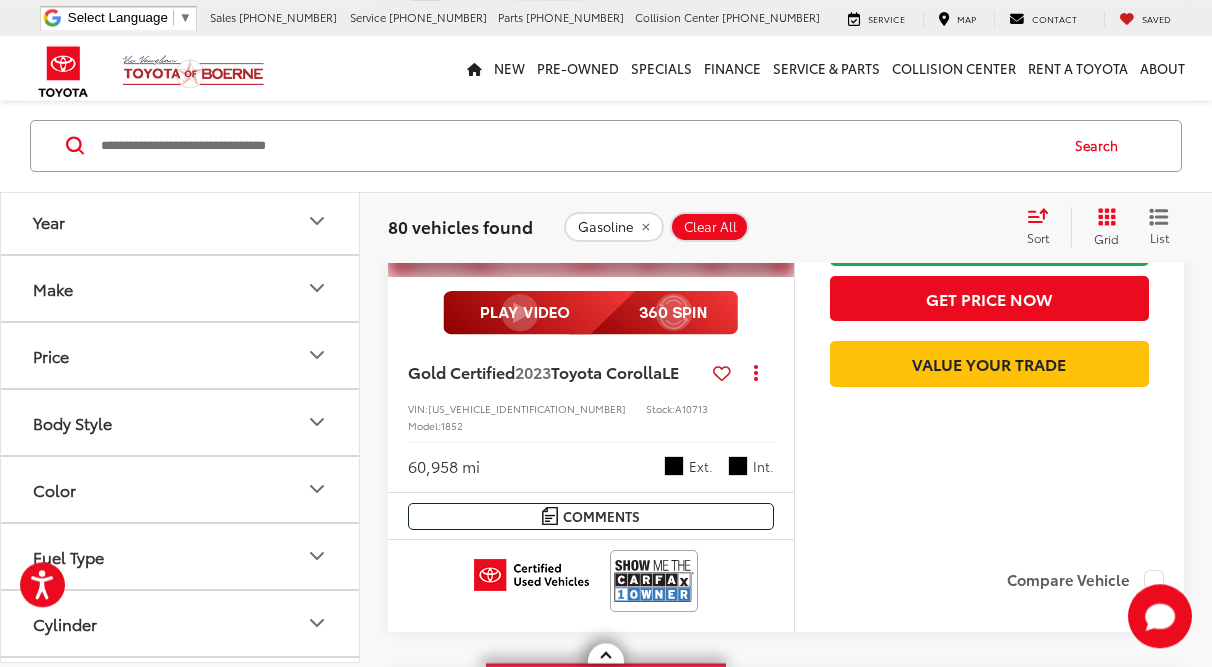 scroll, scrollTop: 5291, scrollLeft: 0, axis: vertical 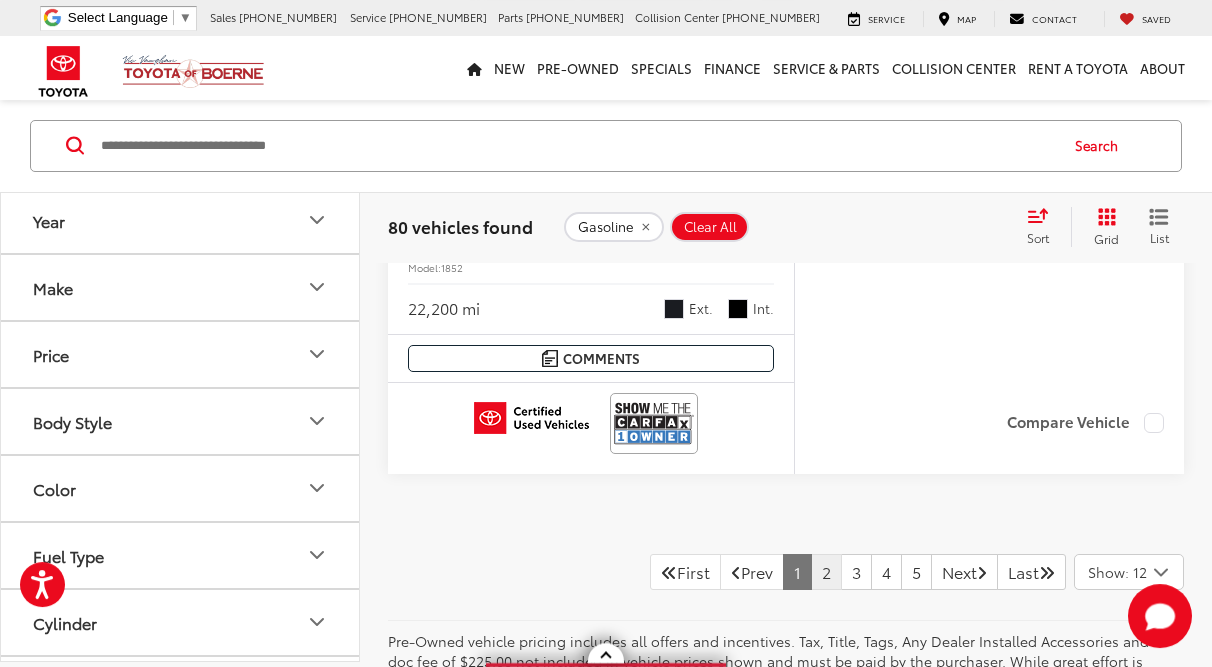 click on "2" at bounding box center (826, 572) 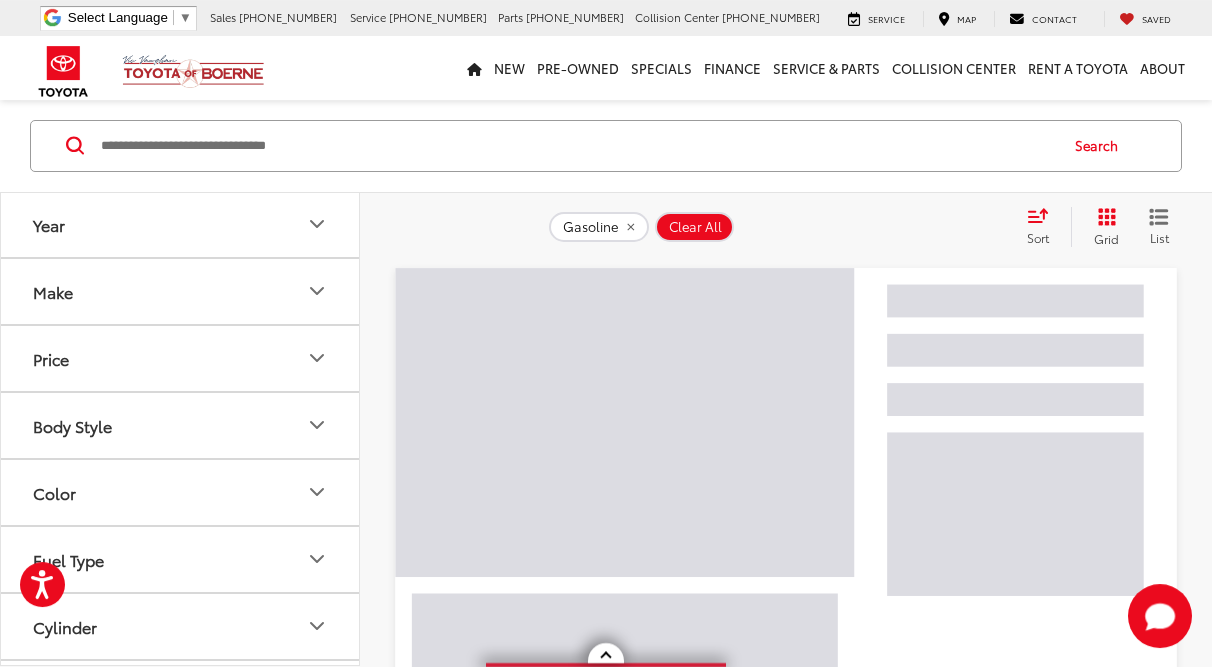 scroll, scrollTop: 91, scrollLeft: 0, axis: vertical 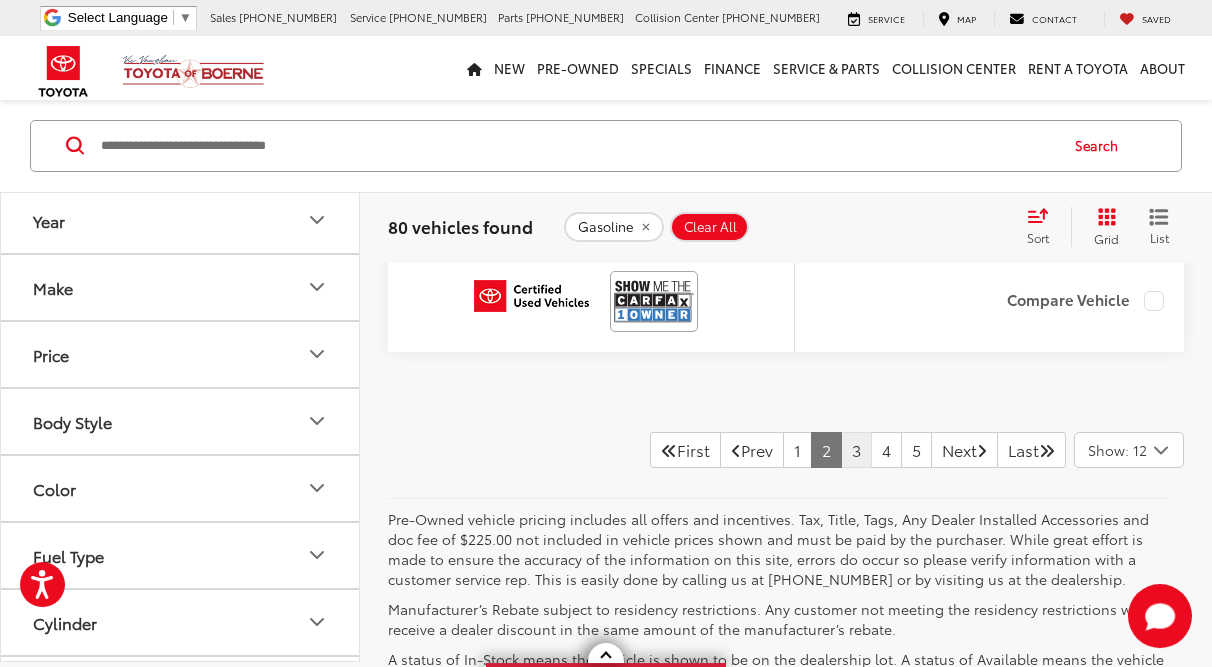 click on "3" at bounding box center (856, 450) 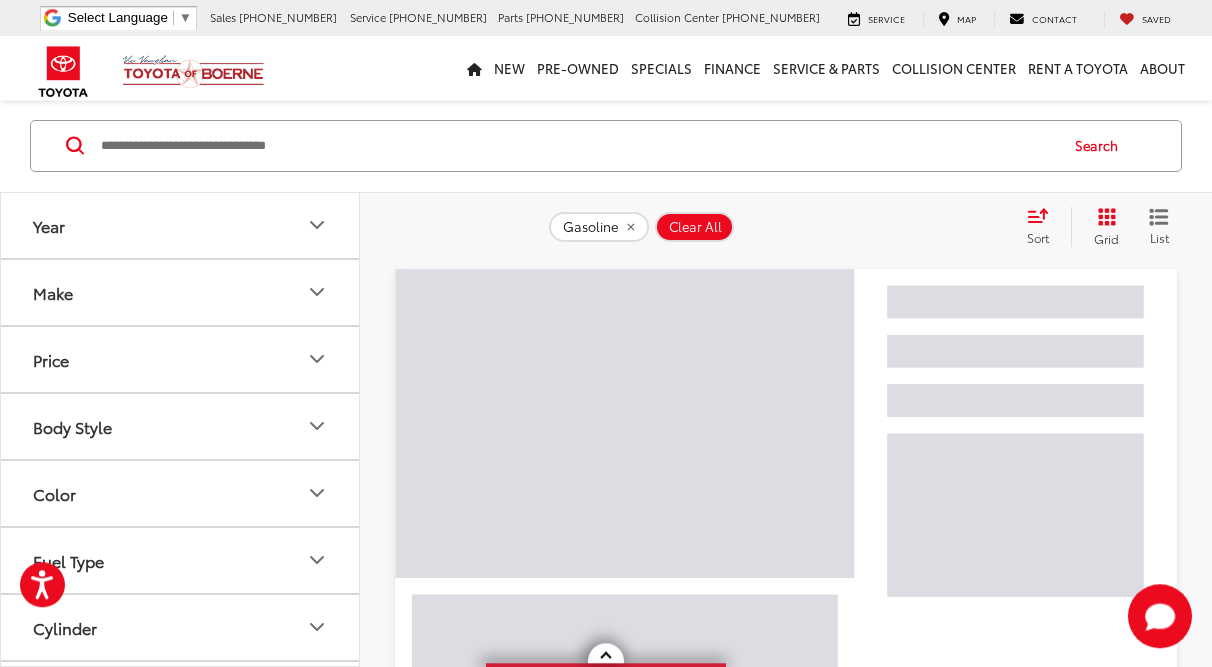 scroll, scrollTop: 91, scrollLeft: 0, axis: vertical 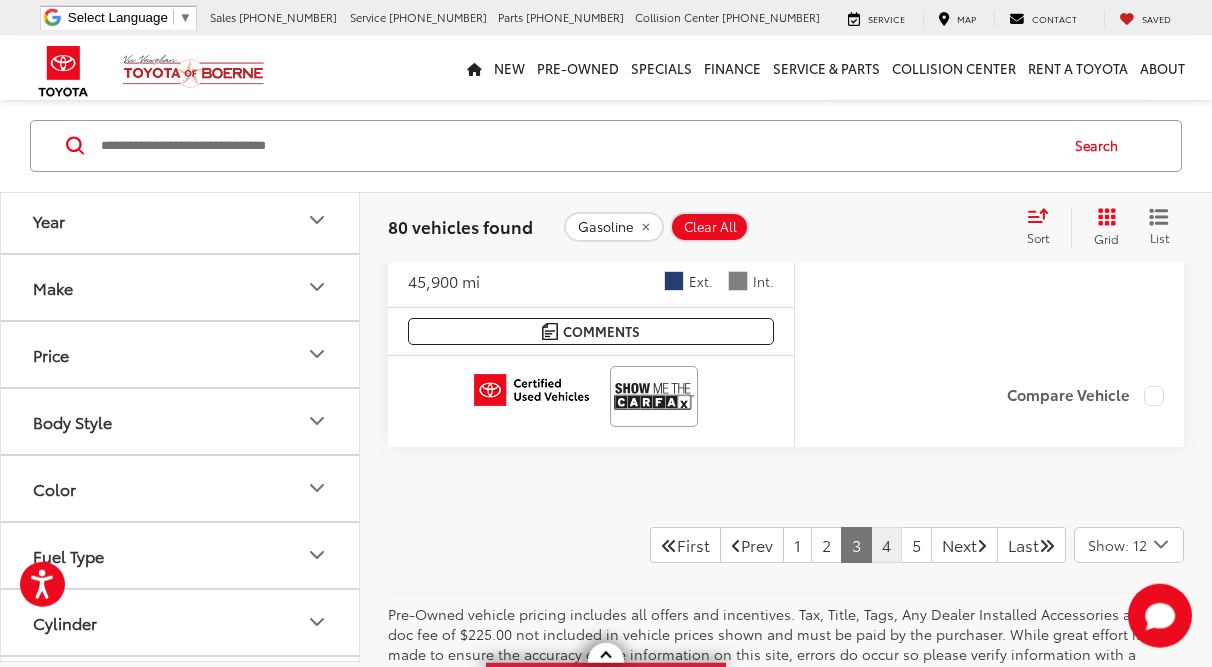 click on "4" at bounding box center (886, 545) 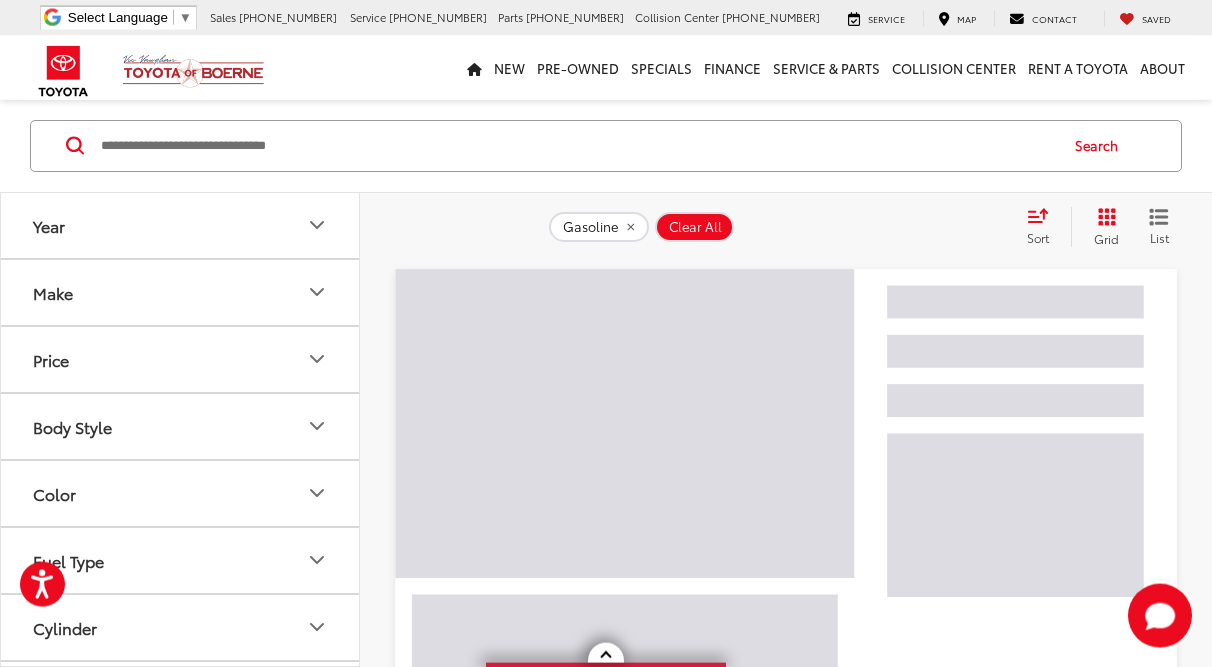 scroll, scrollTop: 91, scrollLeft: 0, axis: vertical 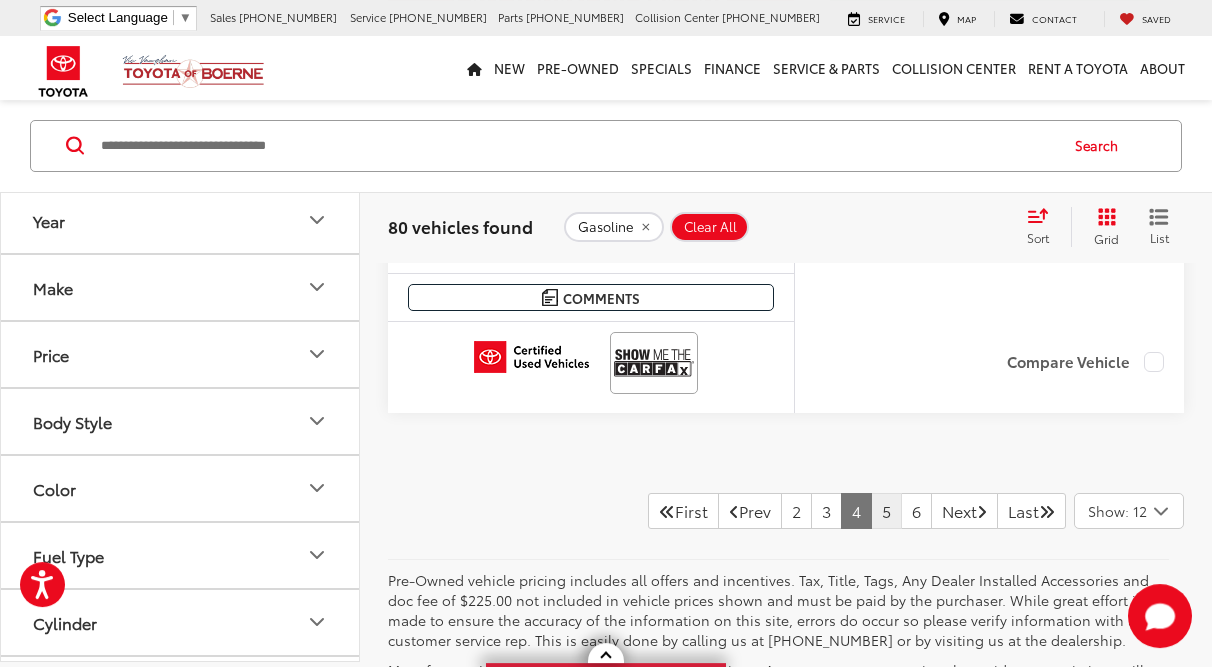 click on "5" at bounding box center [886, 511] 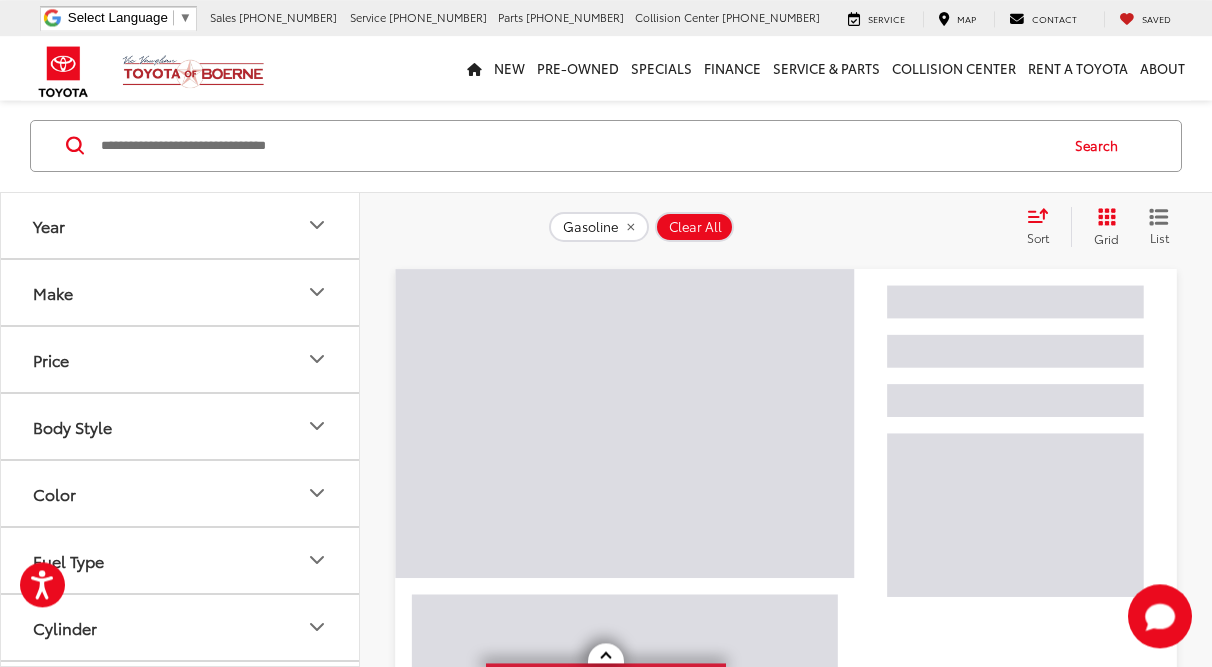 scroll, scrollTop: 91, scrollLeft: 0, axis: vertical 